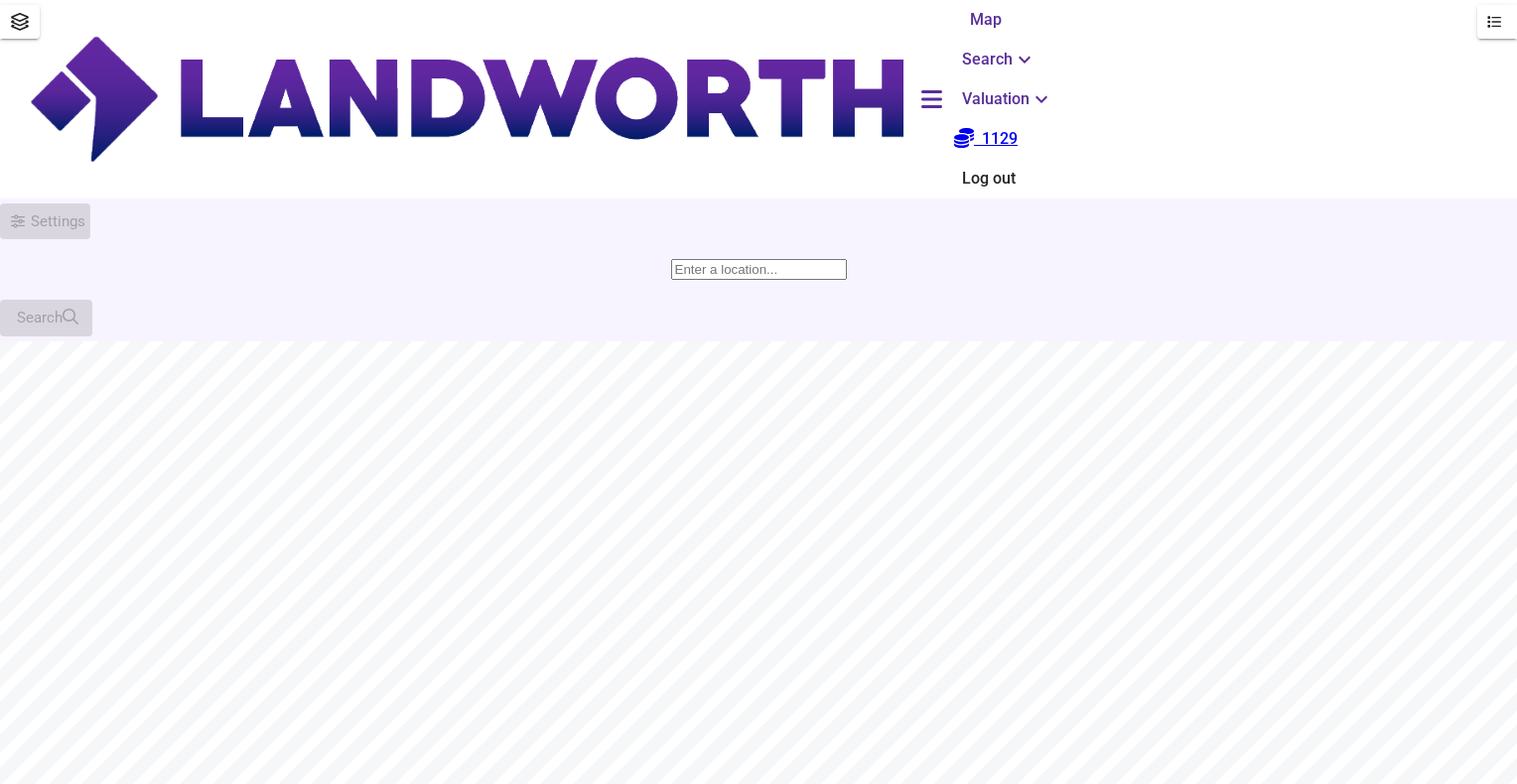 scroll, scrollTop: 0, scrollLeft: 0, axis: both 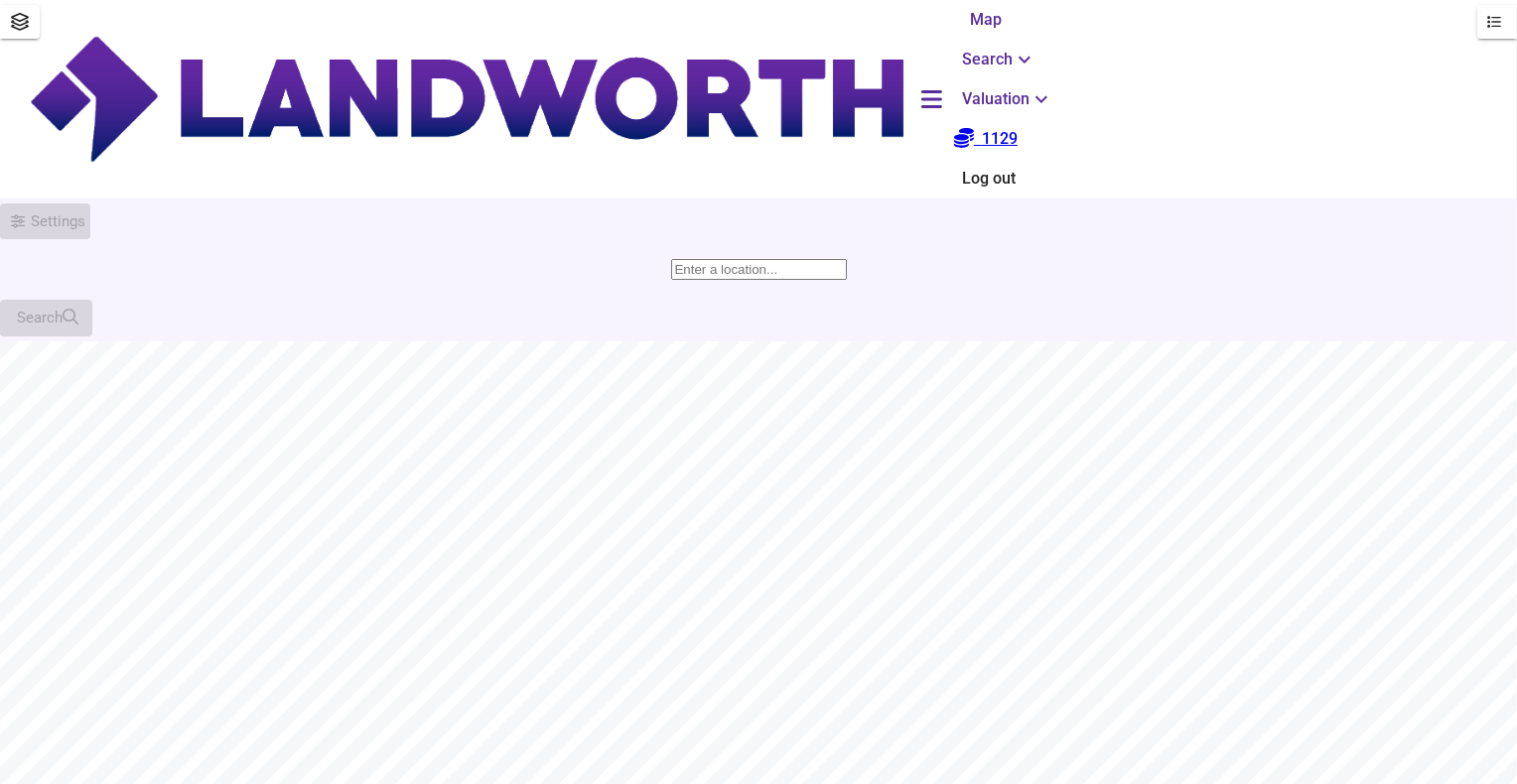 click at bounding box center [758, 269] 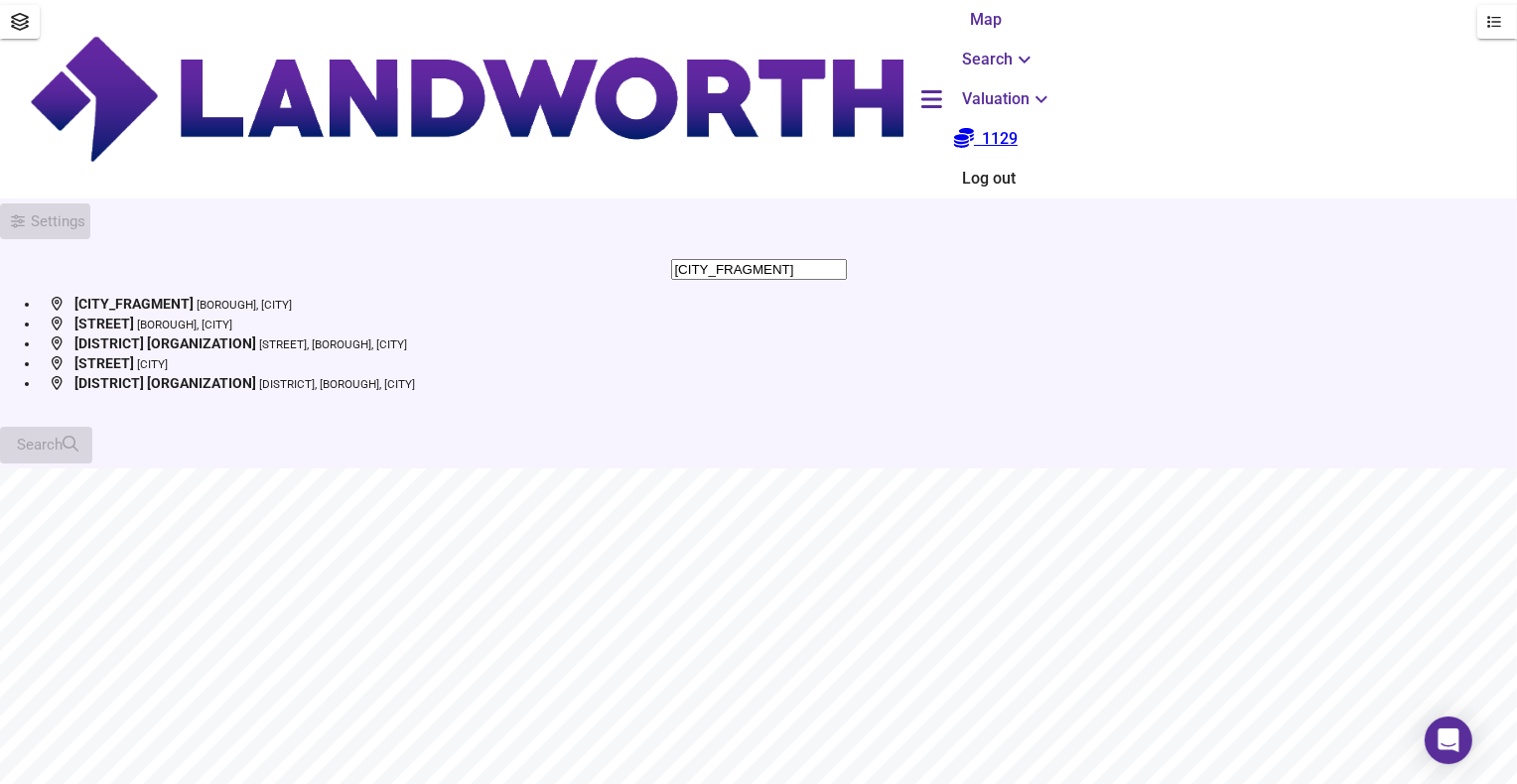 type on "monton" 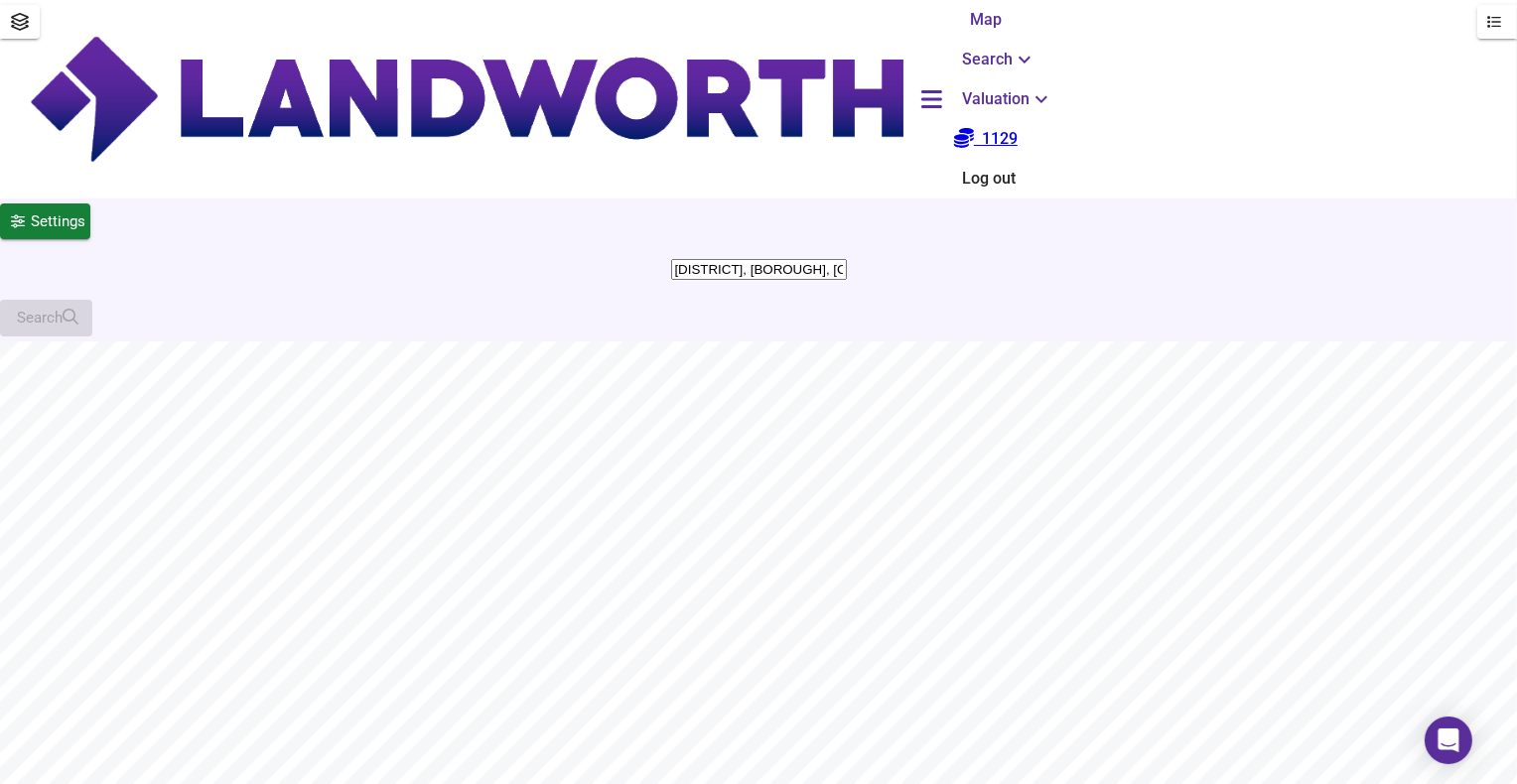 click on "X" at bounding box center [1122, 1092] 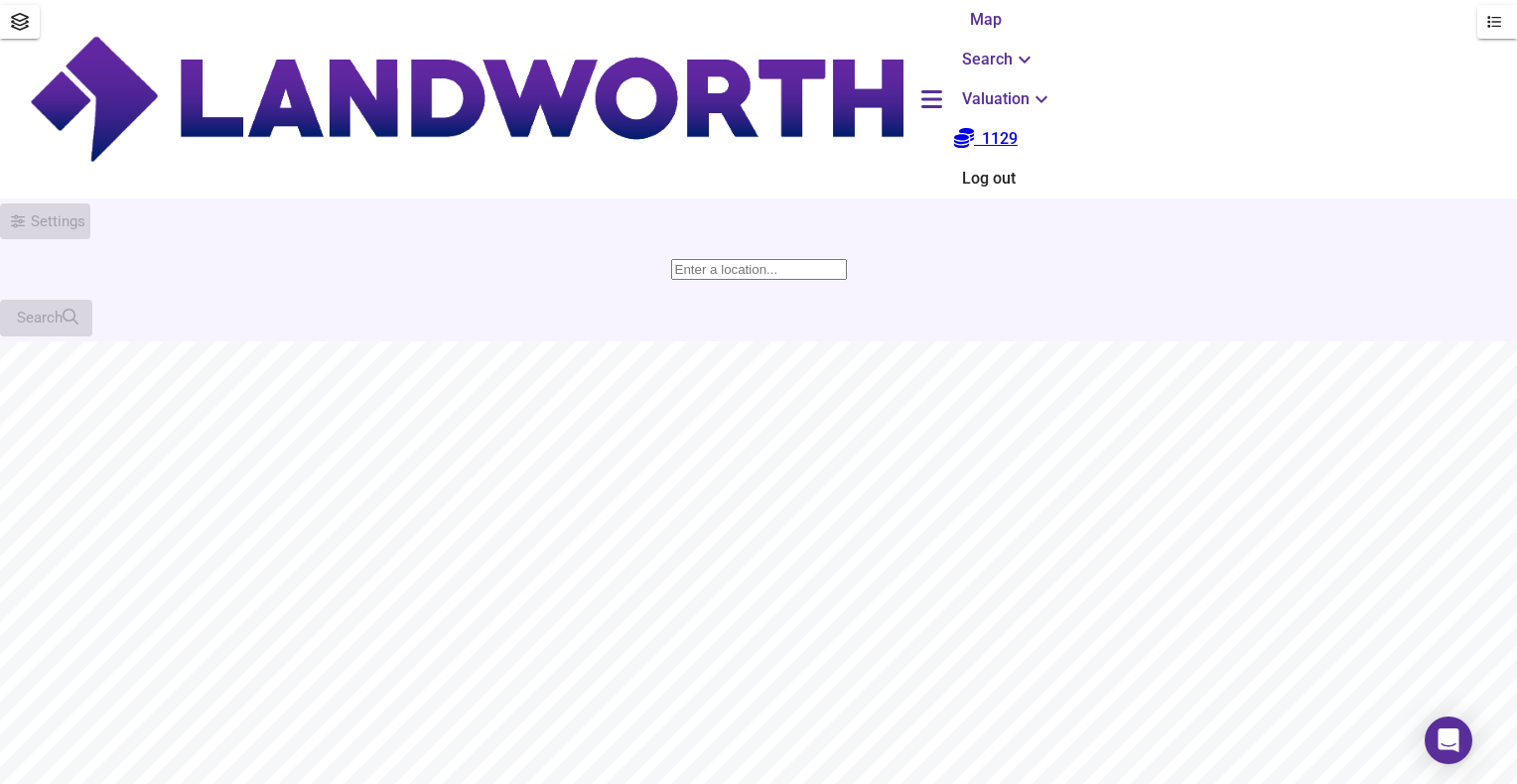 scroll, scrollTop: 0, scrollLeft: 0, axis: both 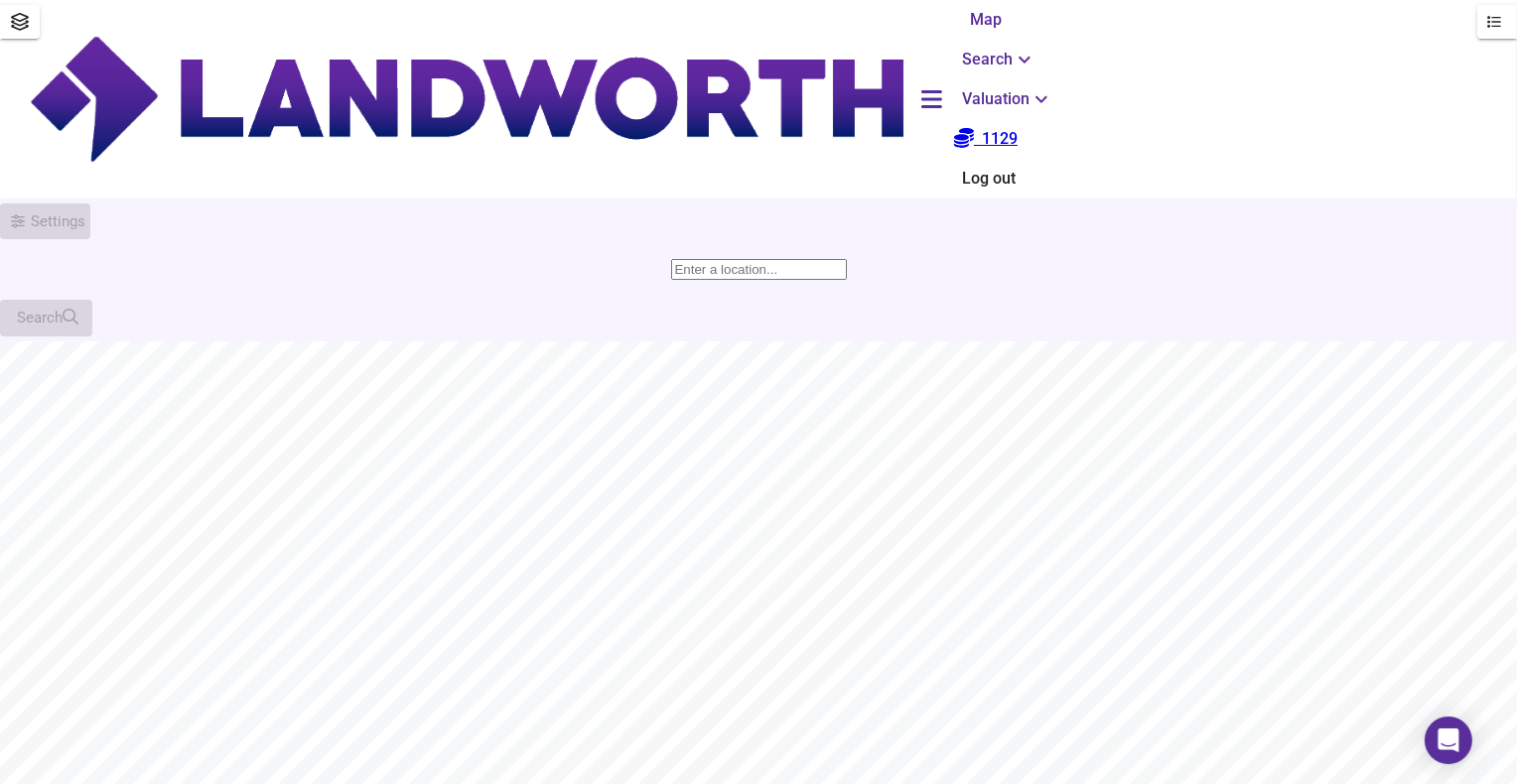 click at bounding box center [758, 269] 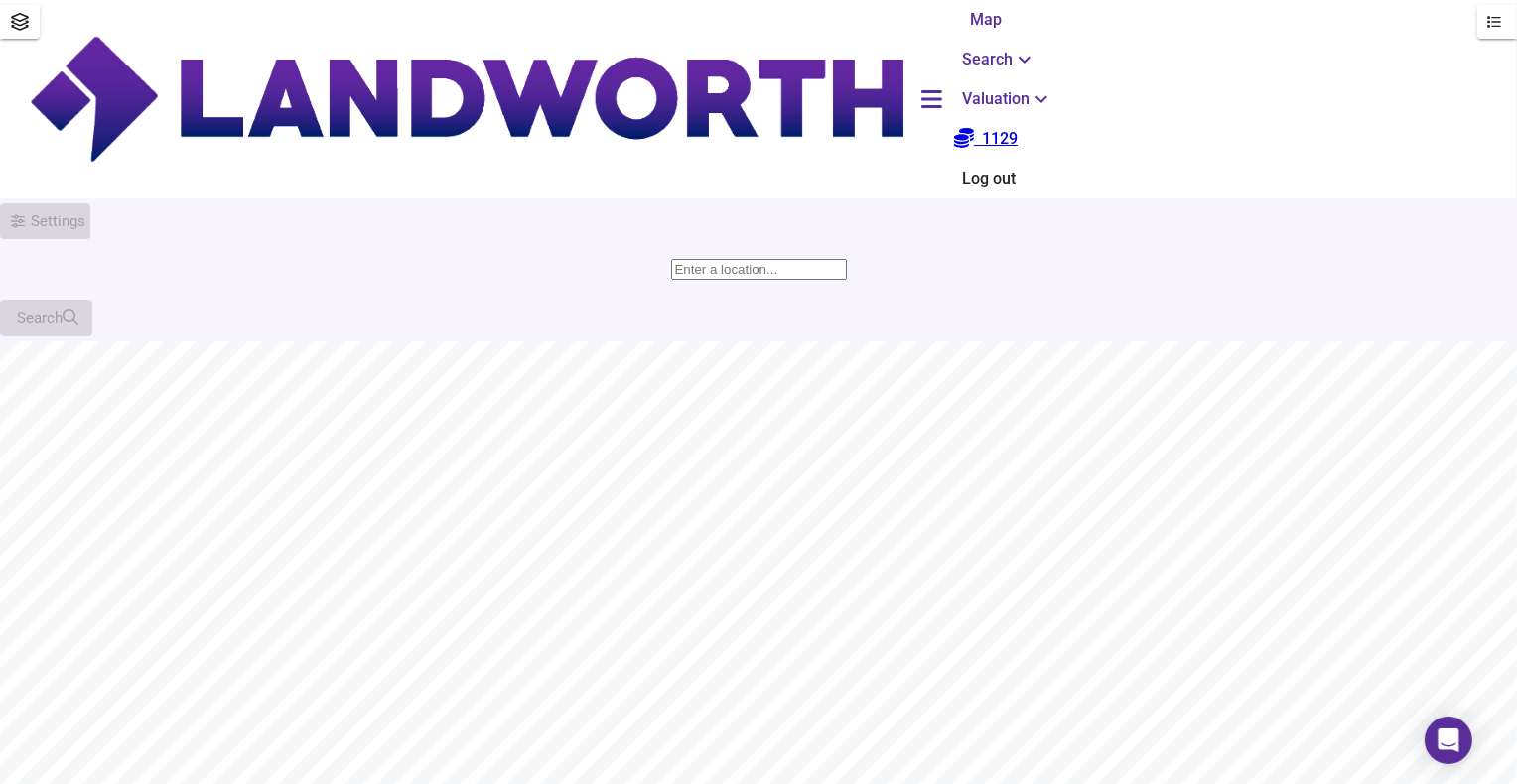paste on "[NUMBER] [STREET], [CITY], [CITY] [POSTCODE]" 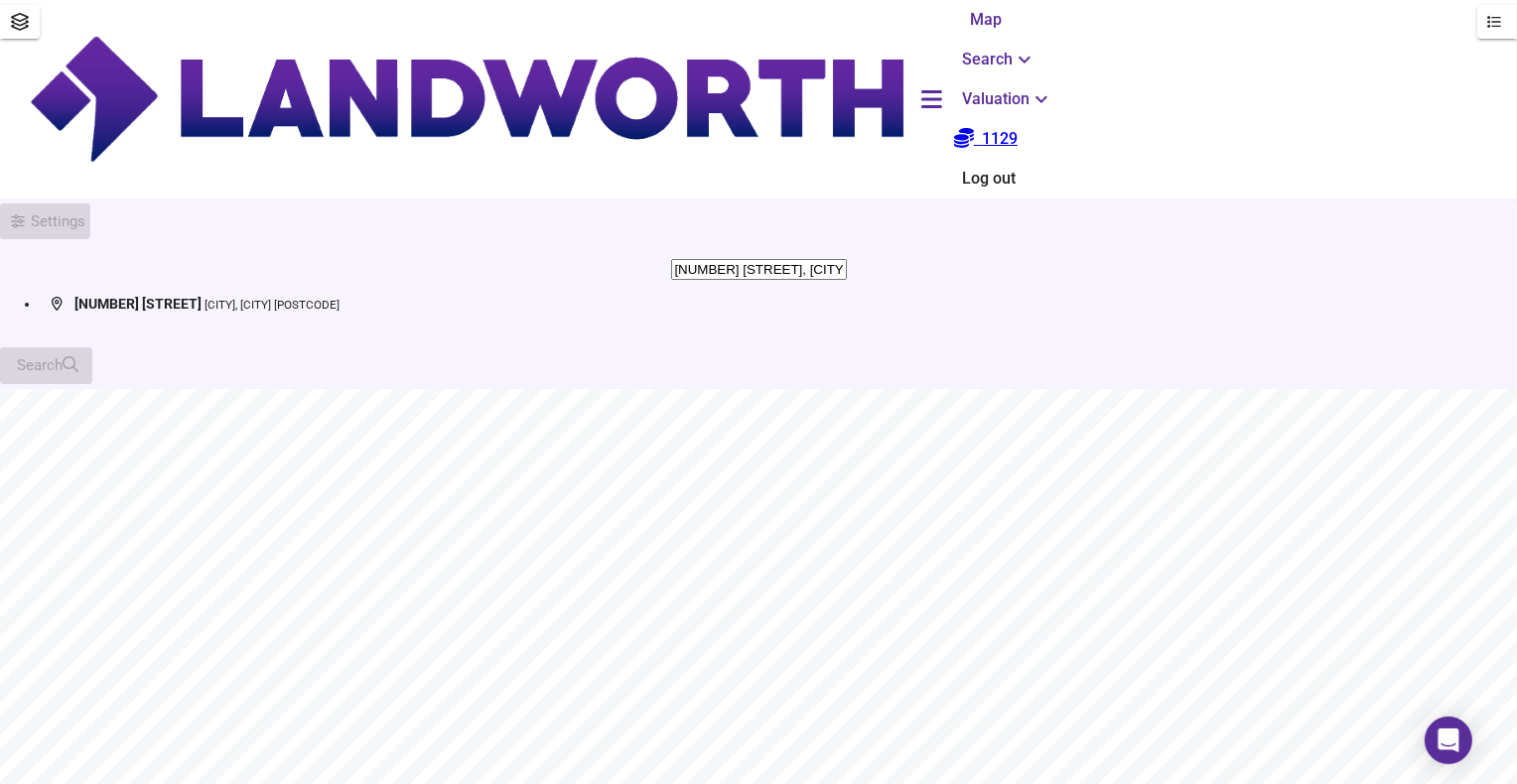 type on "[NUMBER] [STREET], [CITY], [CITY] [POSTCODE]" 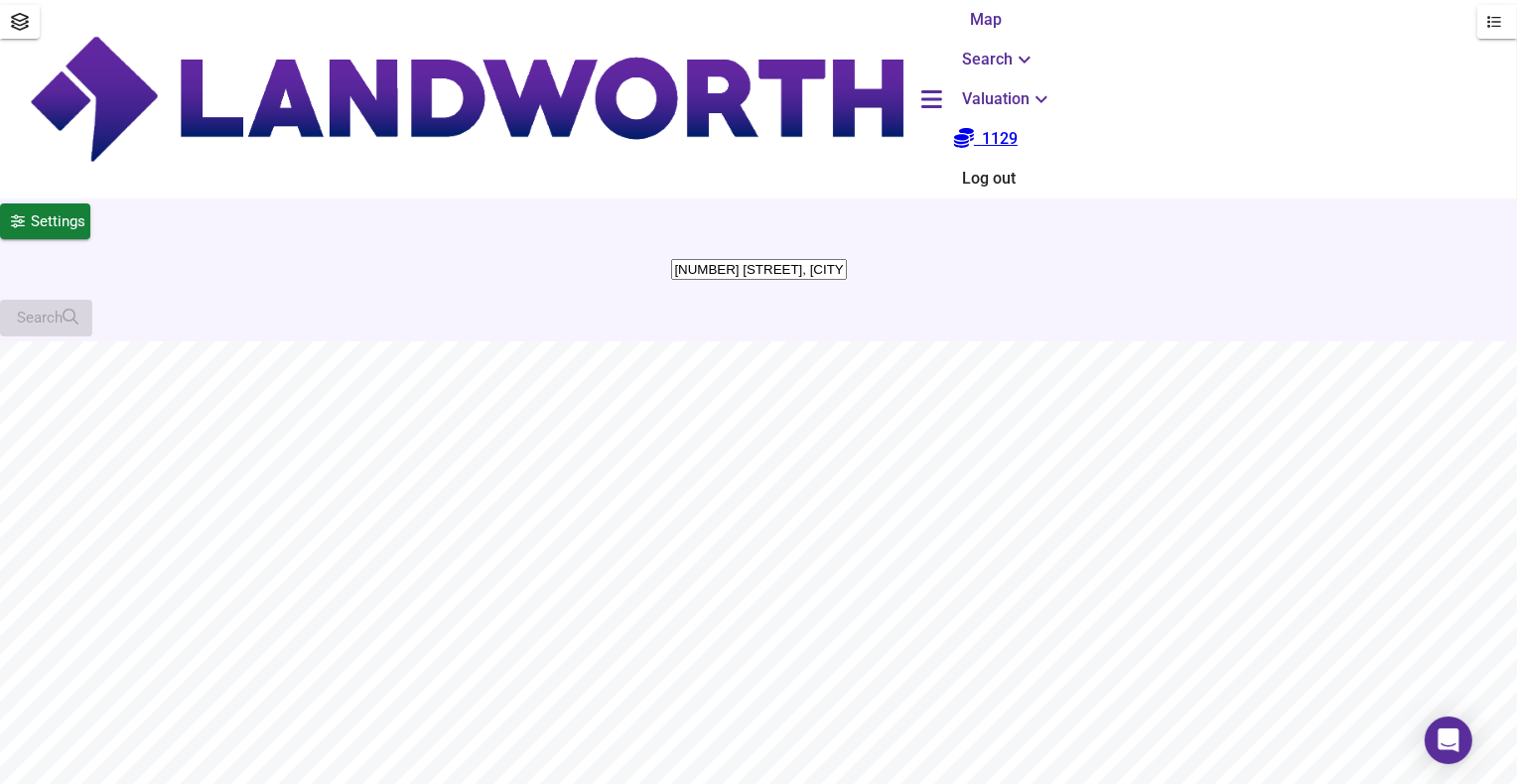 click on "Houses" at bounding box center (80, 1325) 